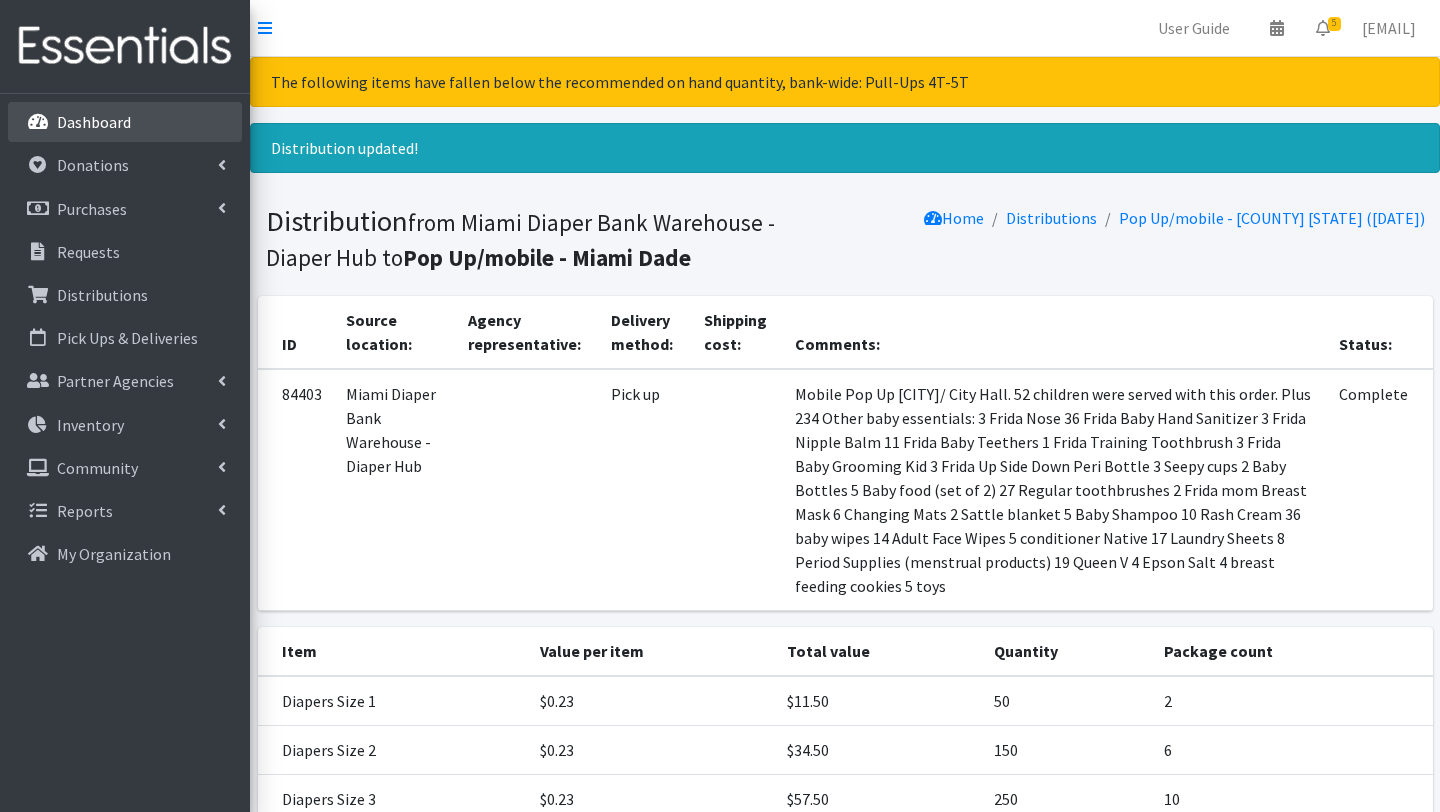 scroll, scrollTop: 0, scrollLeft: 0, axis: both 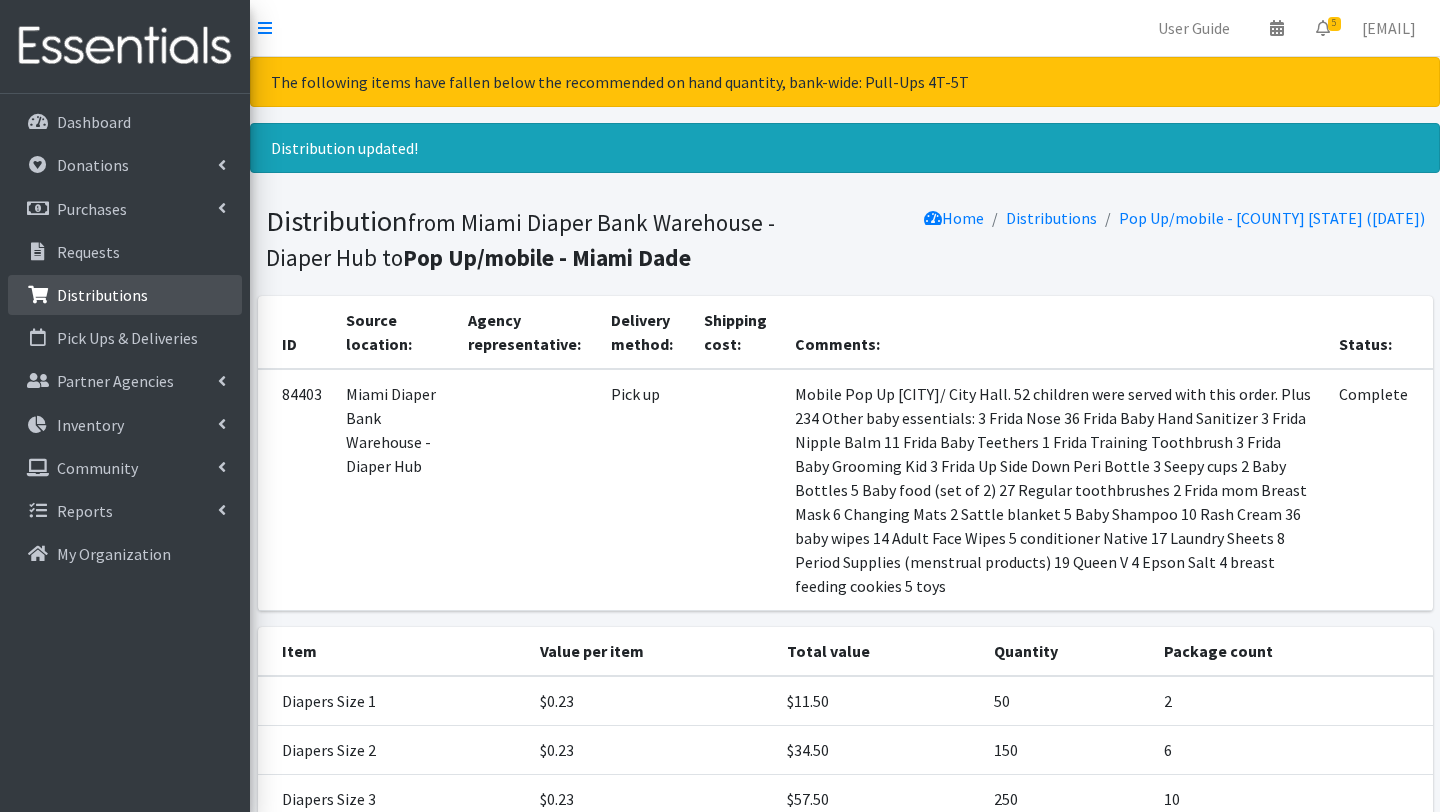 click on "Distributions" at bounding box center [102, 295] 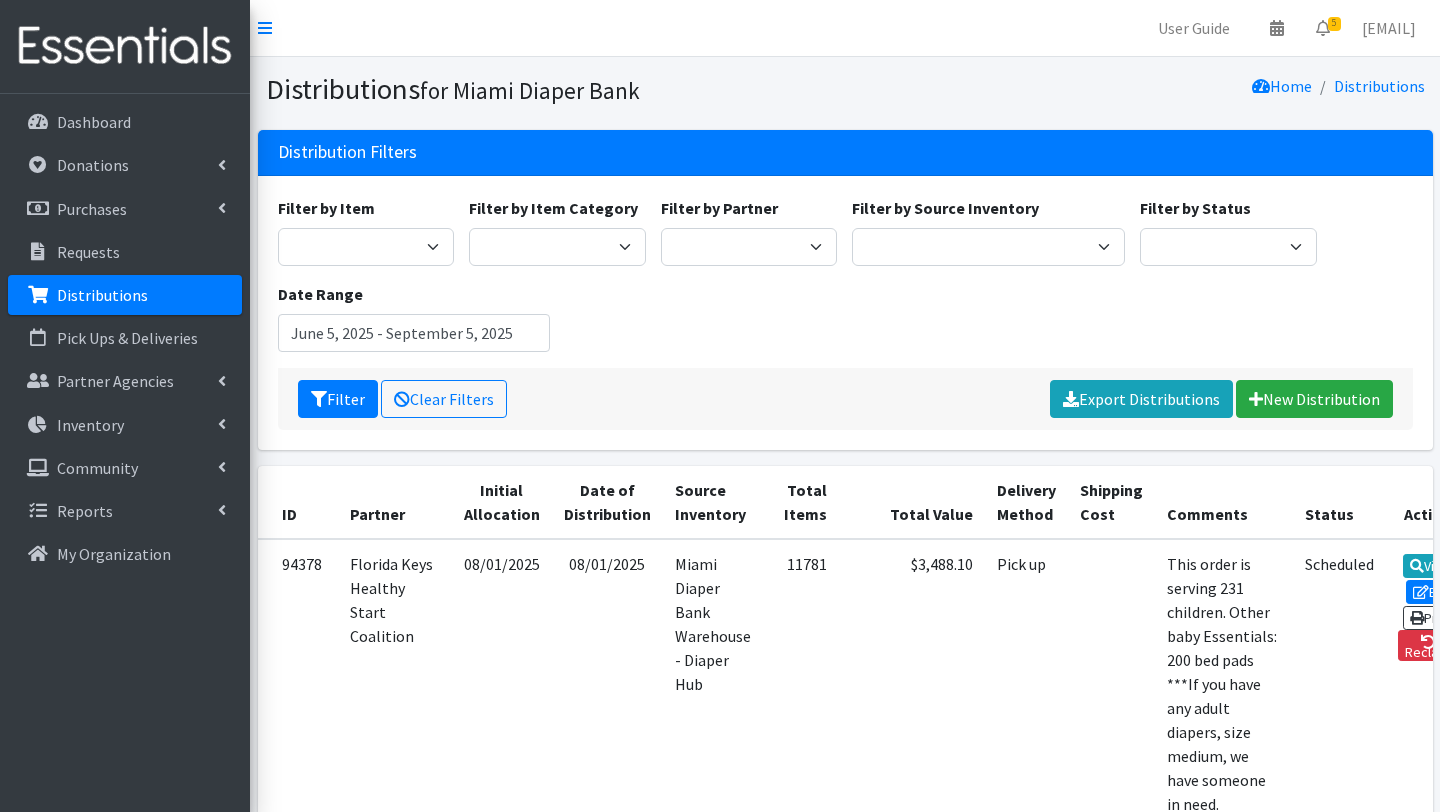 scroll, scrollTop: 0, scrollLeft: 0, axis: both 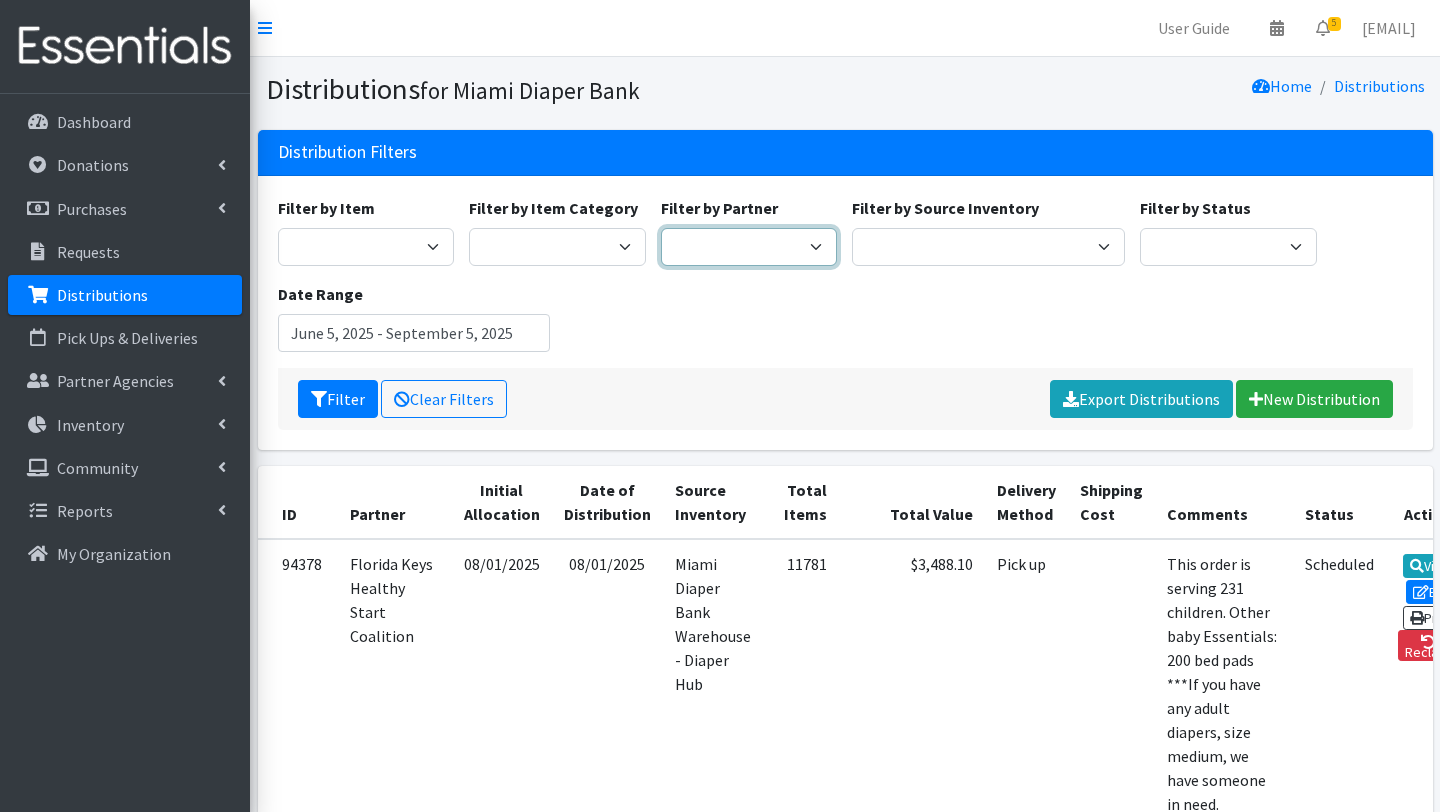 click on "A Safe Haven for Newborns
Belafonte TACOLCY Center
Boys Town South Florida
Bridge to Hope
Care Resource Community Health Centers Inc
Carrfour Supportive Housing - Del Prado Gardens
Children of Inmates
Children's Home Society of Florida
COPE North
CVAC Safe Space Shelters - [COUNTY] County CAHSD/VPID
Dorothy M. Wallace Cope Center (Cope South)
Empower U
Eve's Hope
Extended Hands Services
Families First of [COUNTY]
Family Resource Center of South Florida
FLDDDRP
Florida Keys Healthy Start Coalition
Golden Hogan Connections
Health Department of [COUNTY] division - Delray Beach Health Center & Lantana Health Center & West Palm Beach Health Center
Healthy Start Coalition of [COUNTY]
His House Children Home
Hospitality Helping Hands
Hurricane Ian Relief
Jack & Jill Children's Center
Jewish Community Service - Kosher Food Bank
Kiwanis - Christmas in July
Kristi House-General Program
Lotus House
Madame Lily Inc
Menstrual Market, Inc" at bounding box center (749, 247) 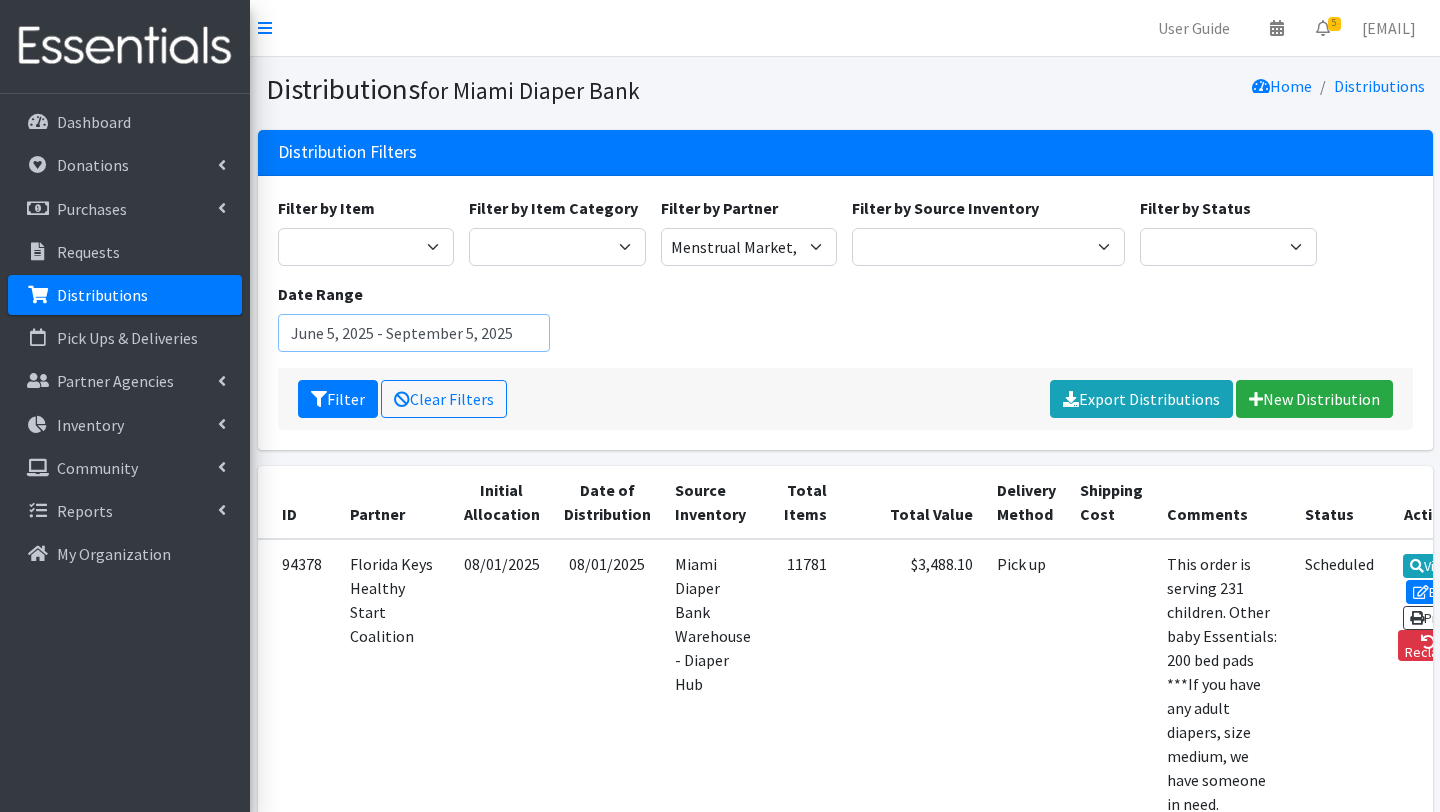 click on "June 5, 2025 - September 5, 2025" at bounding box center (414, 333) 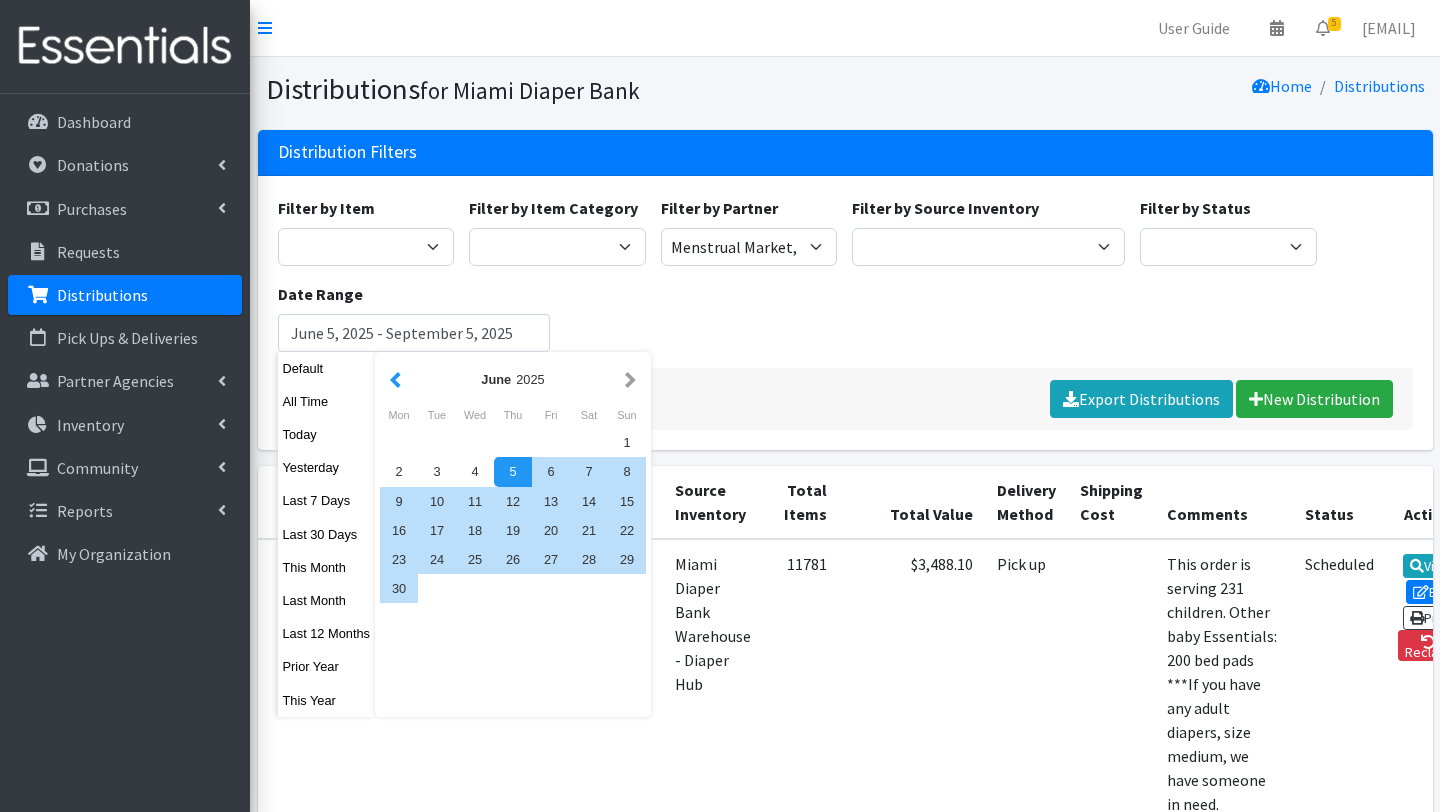 click at bounding box center [395, 379] 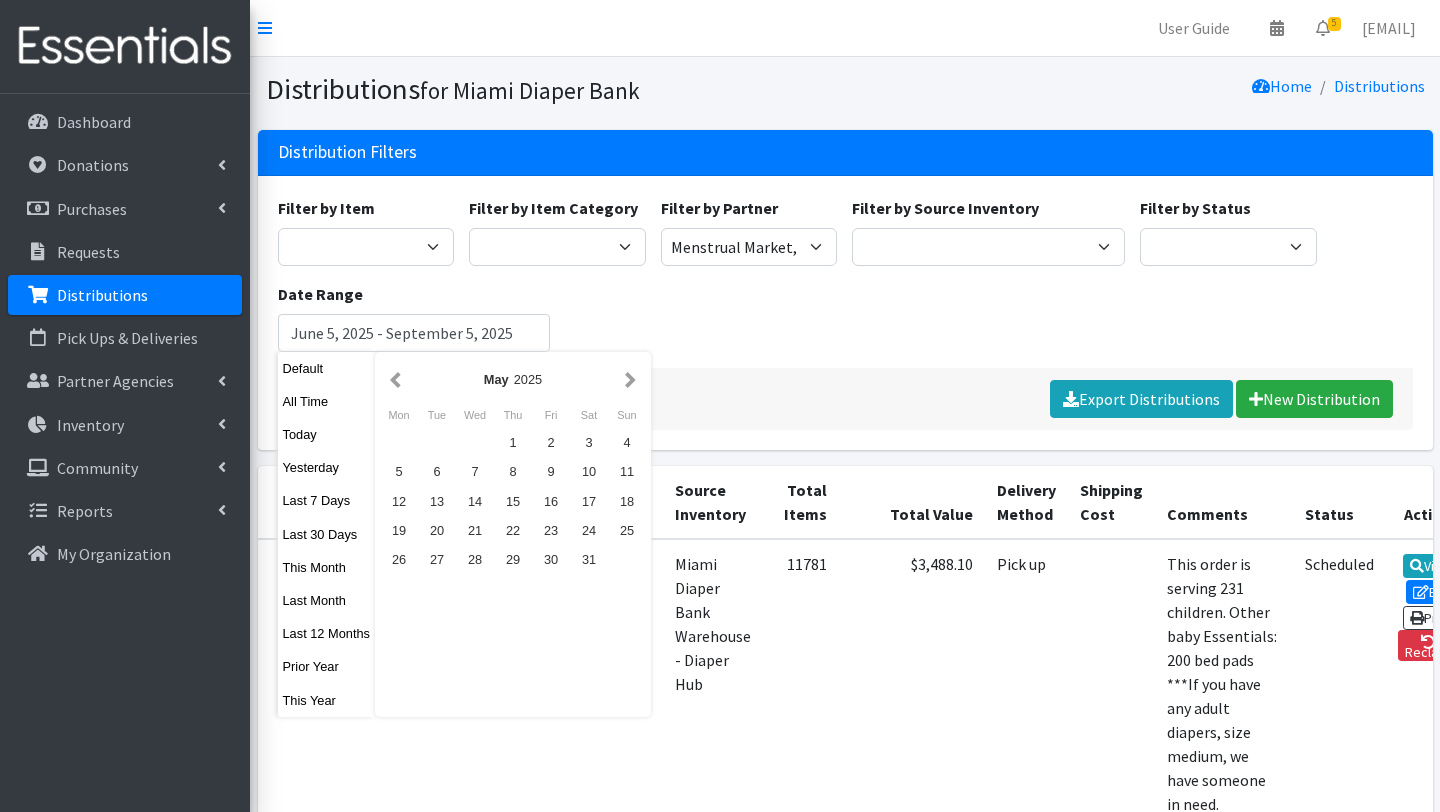 click at bounding box center (395, 379) 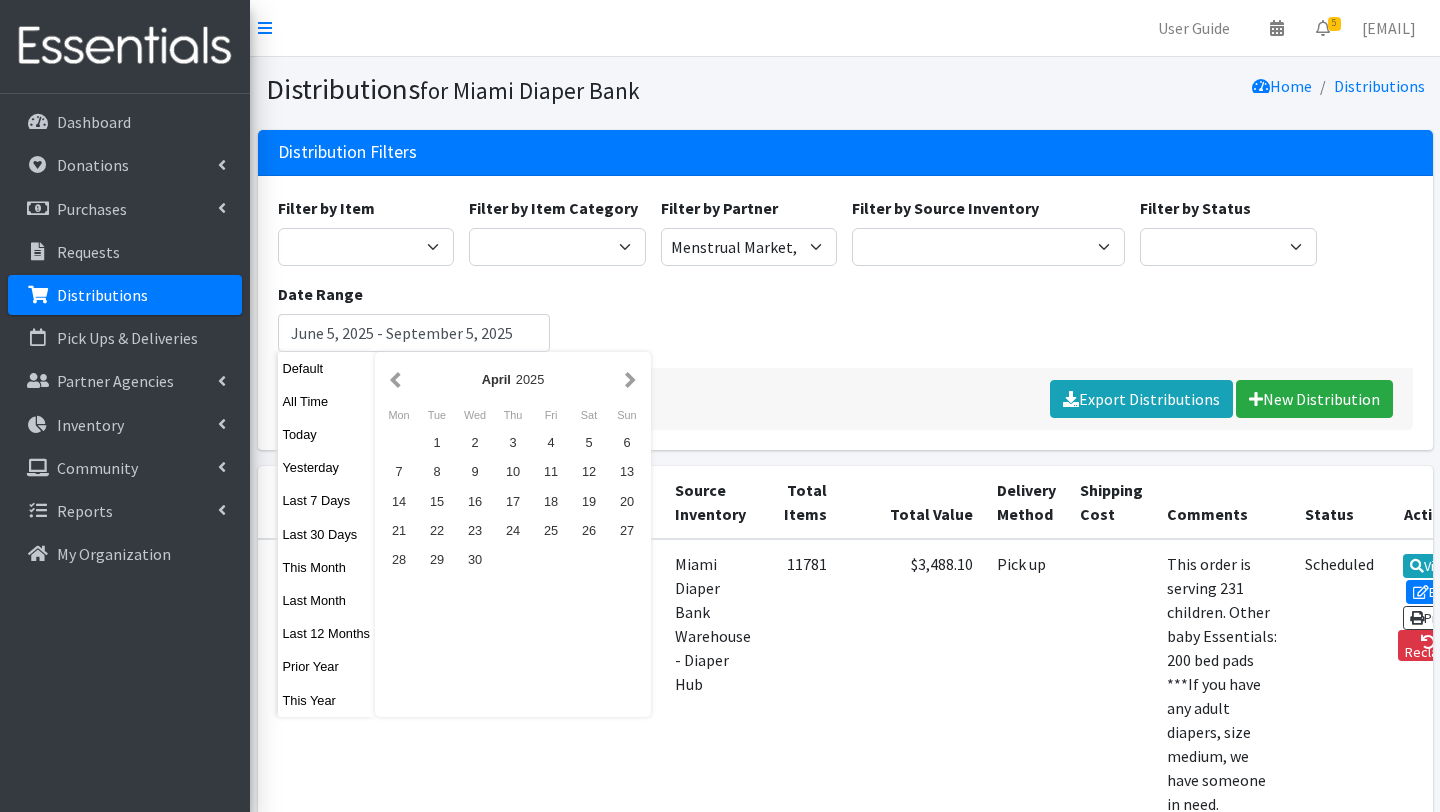 click at bounding box center (395, 379) 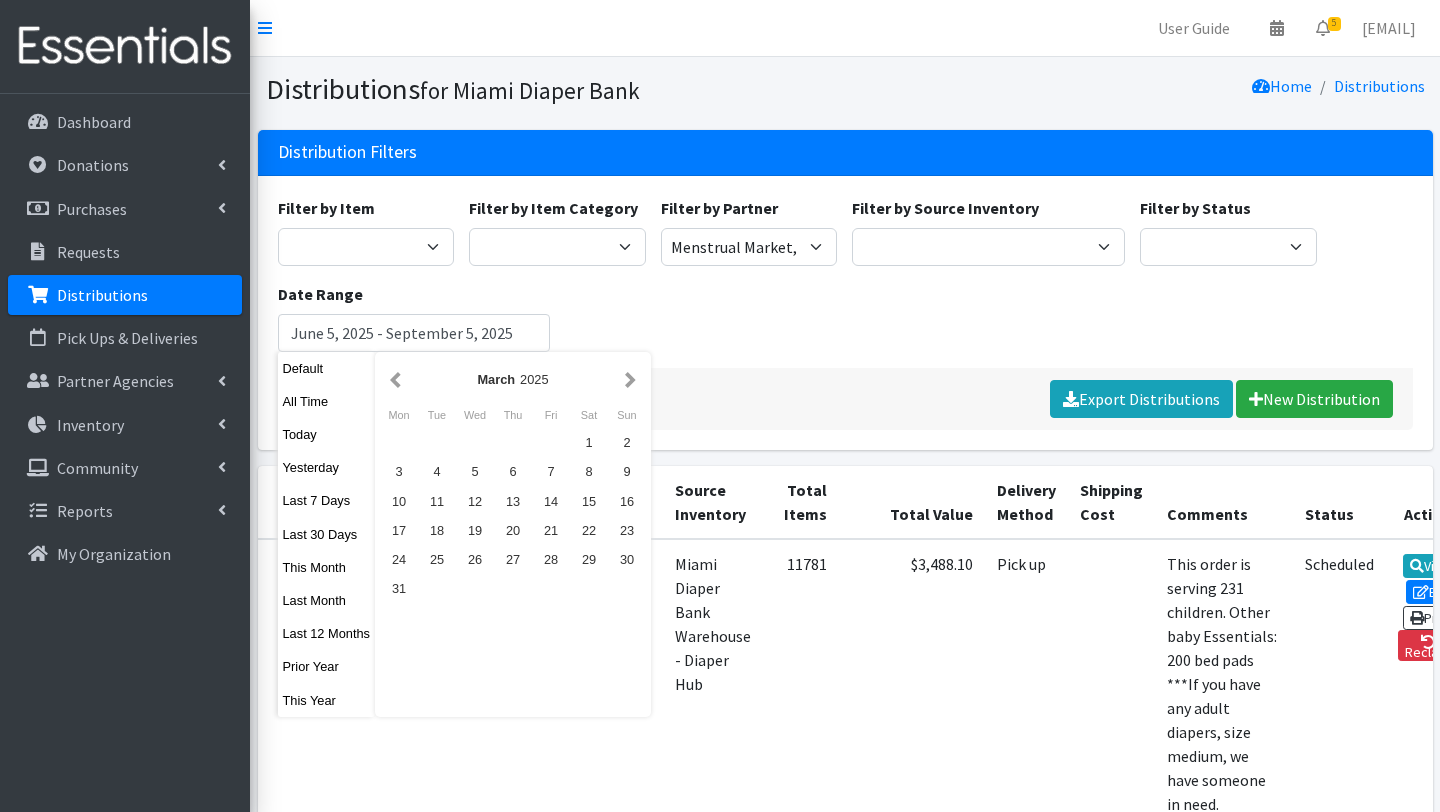 click at bounding box center (395, 379) 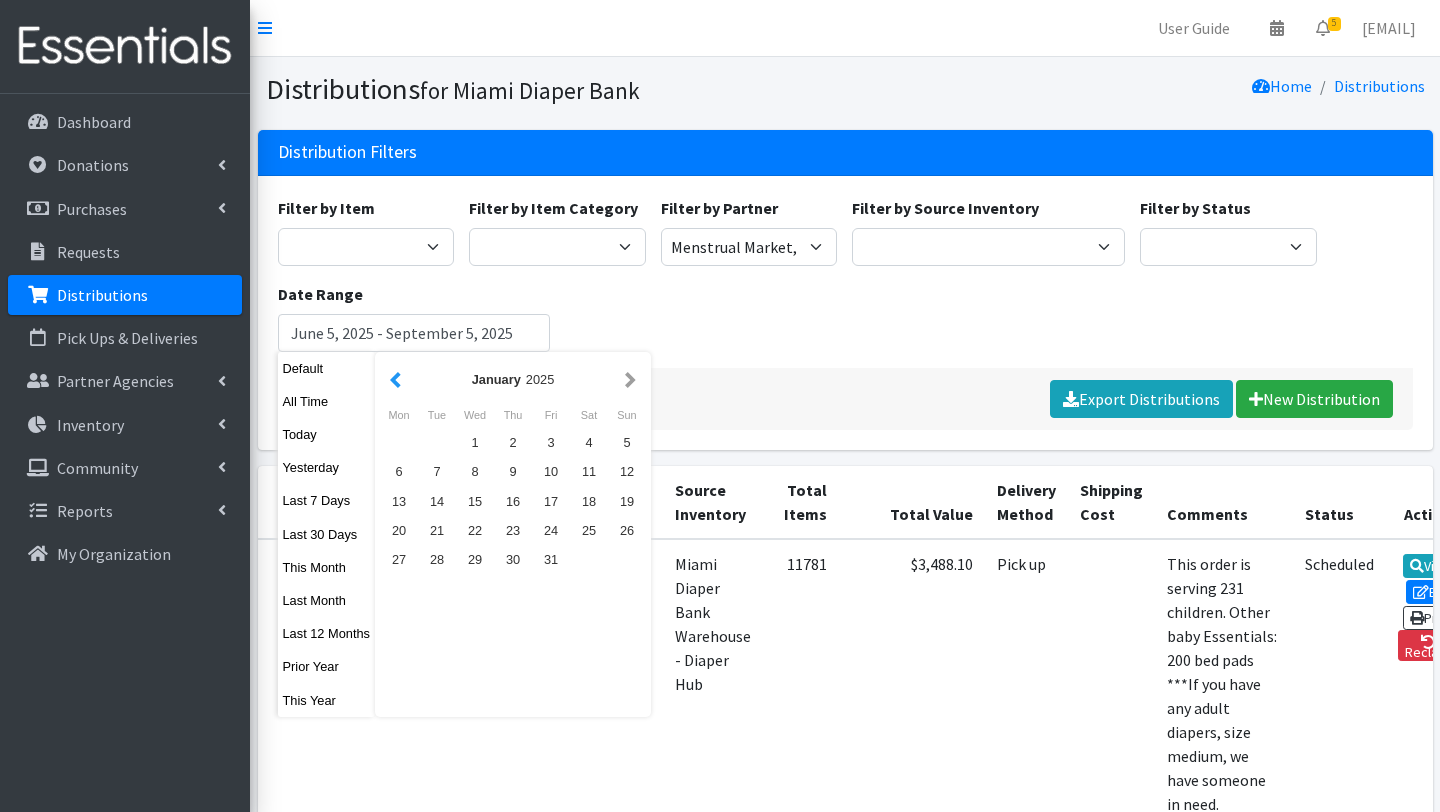 click at bounding box center (395, 379) 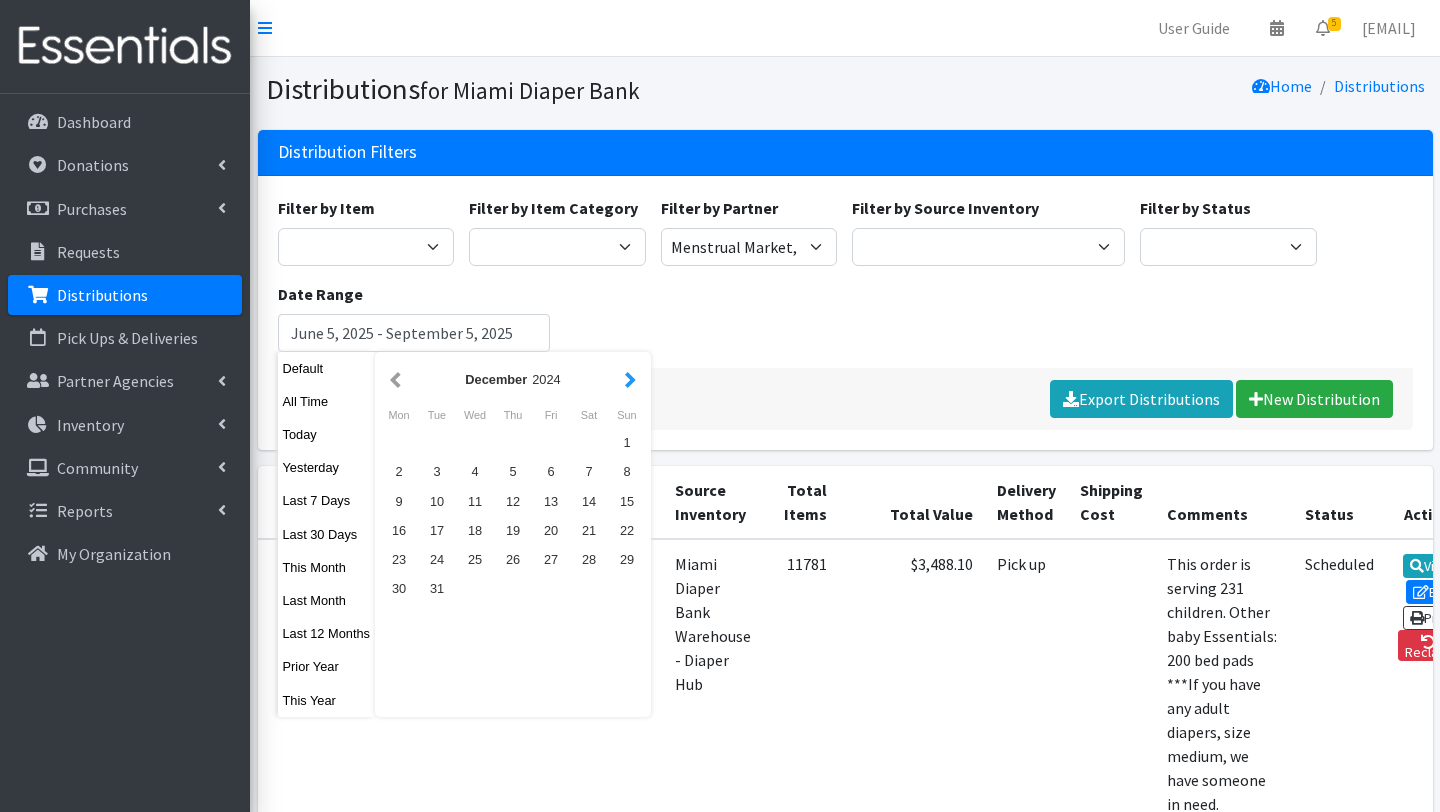 click at bounding box center (630, 379) 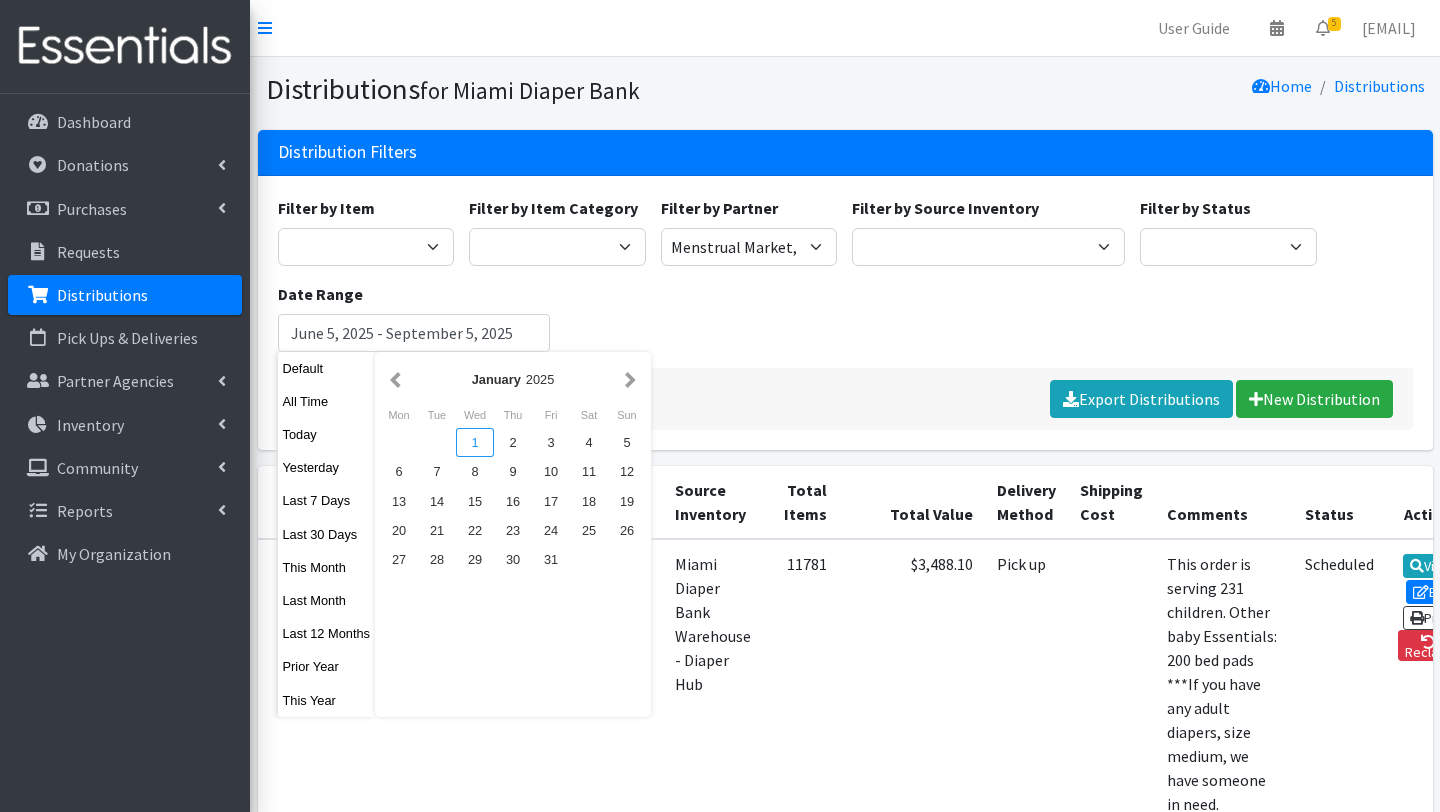 click on "1" at bounding box center [475, 442] 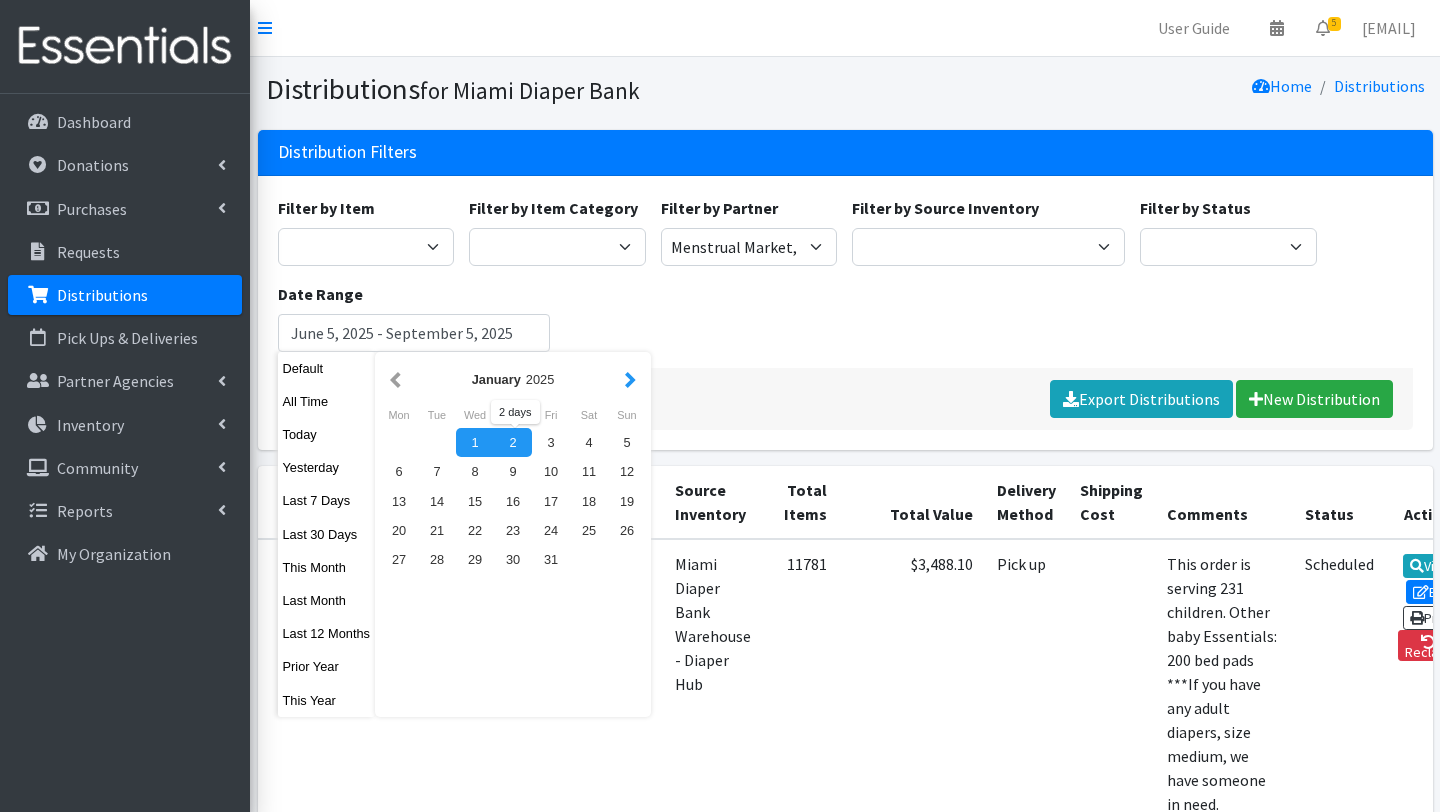click at bounding box center (630, 379) 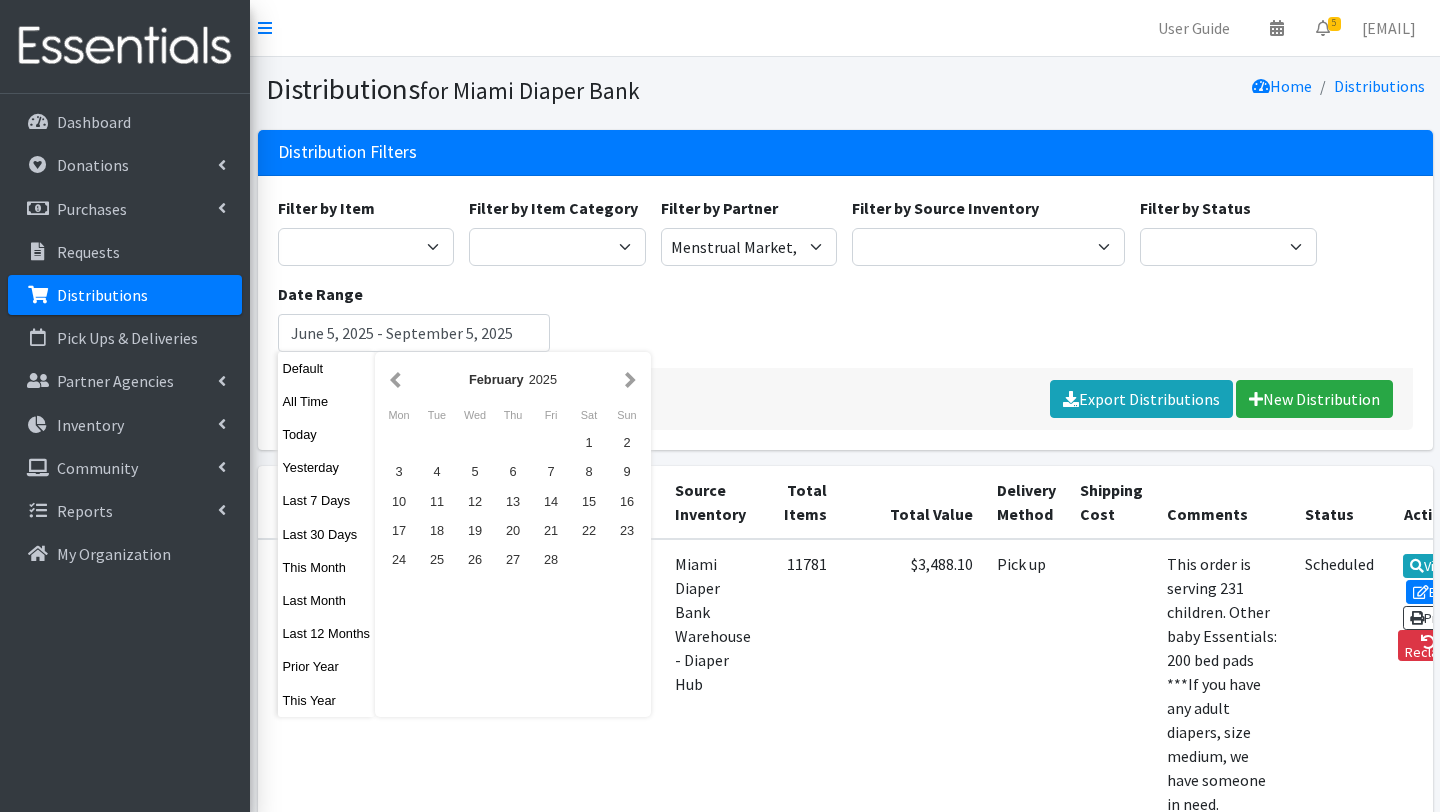 click at bounding box center [630, 379] 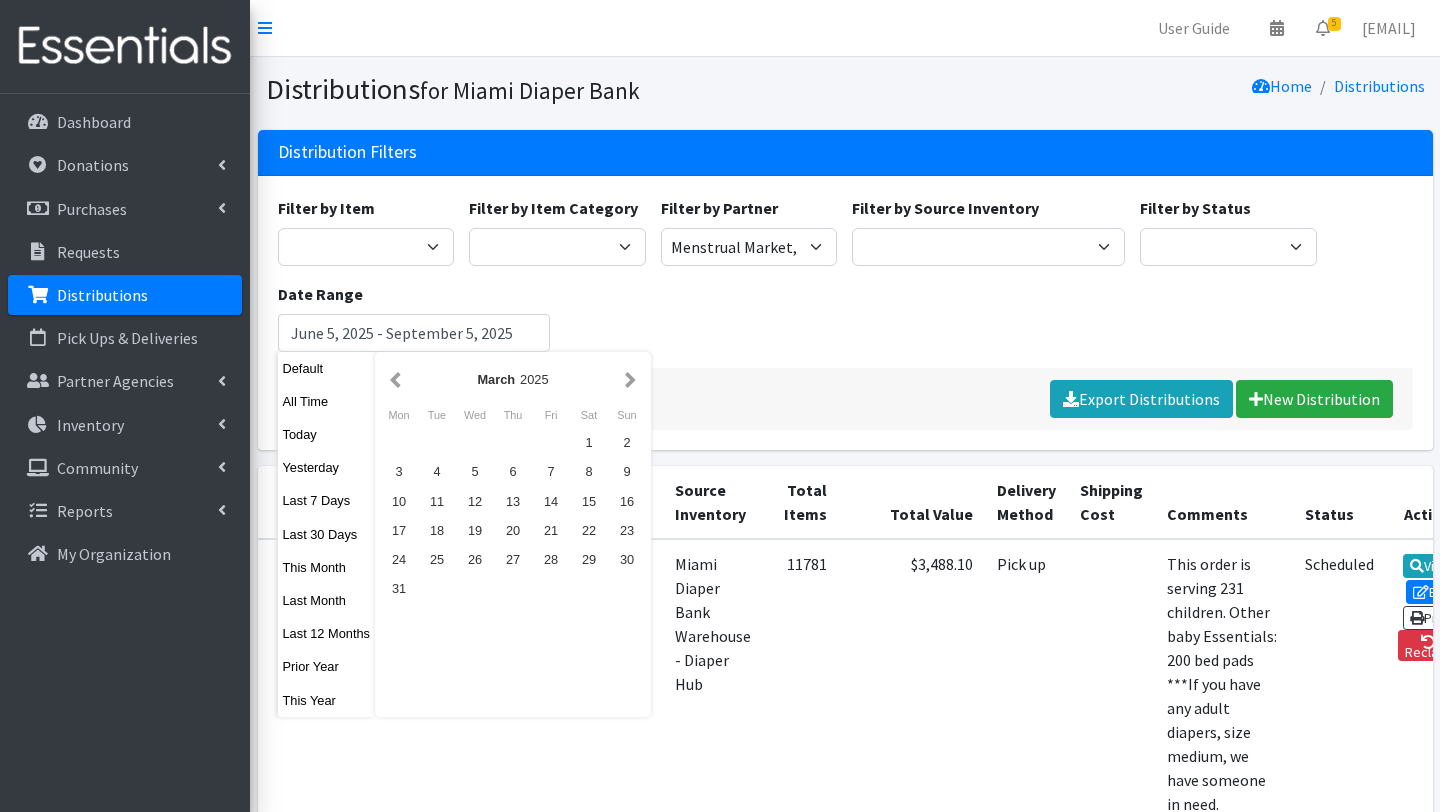 click at bounding box center [630, 379] 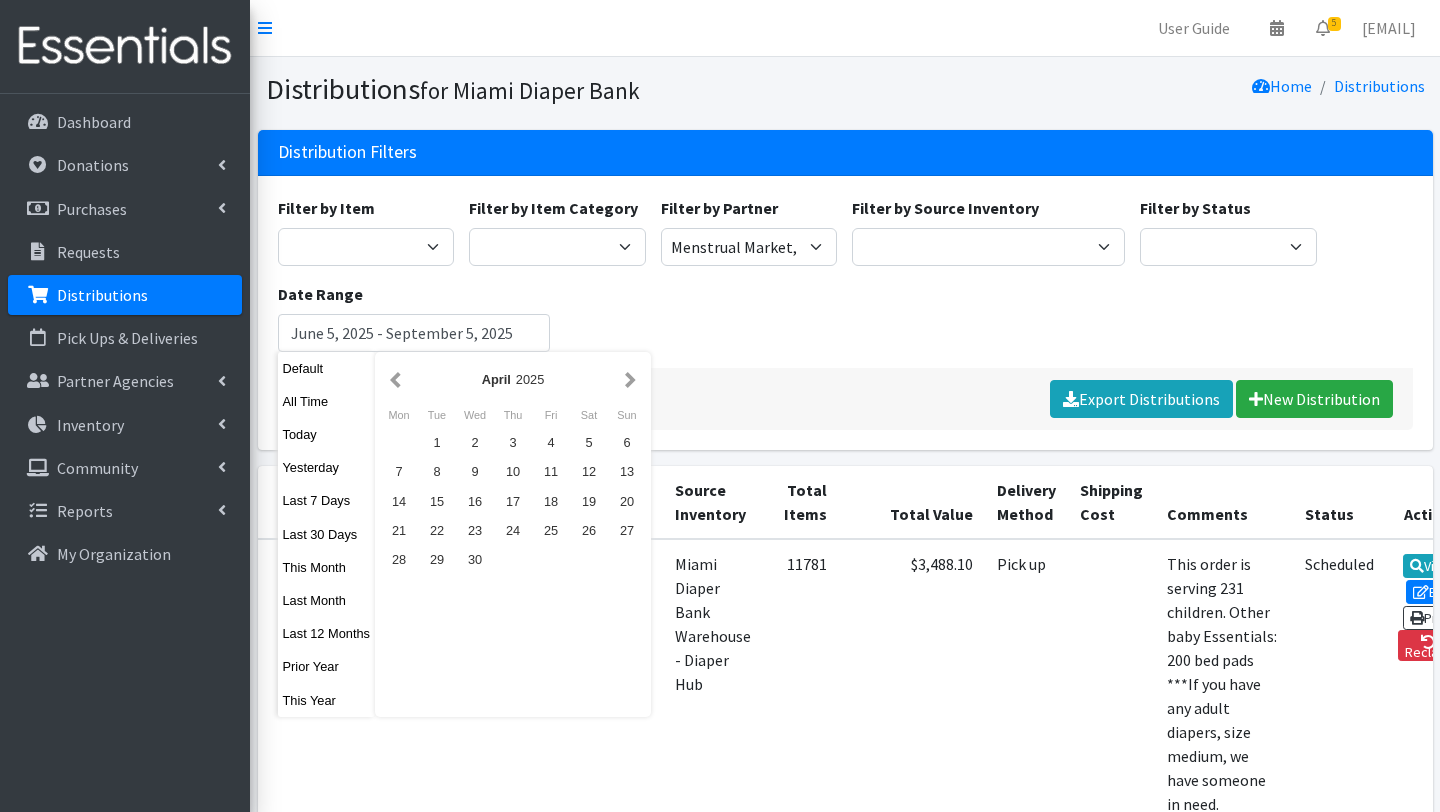 click at bounding box center (630, 379) 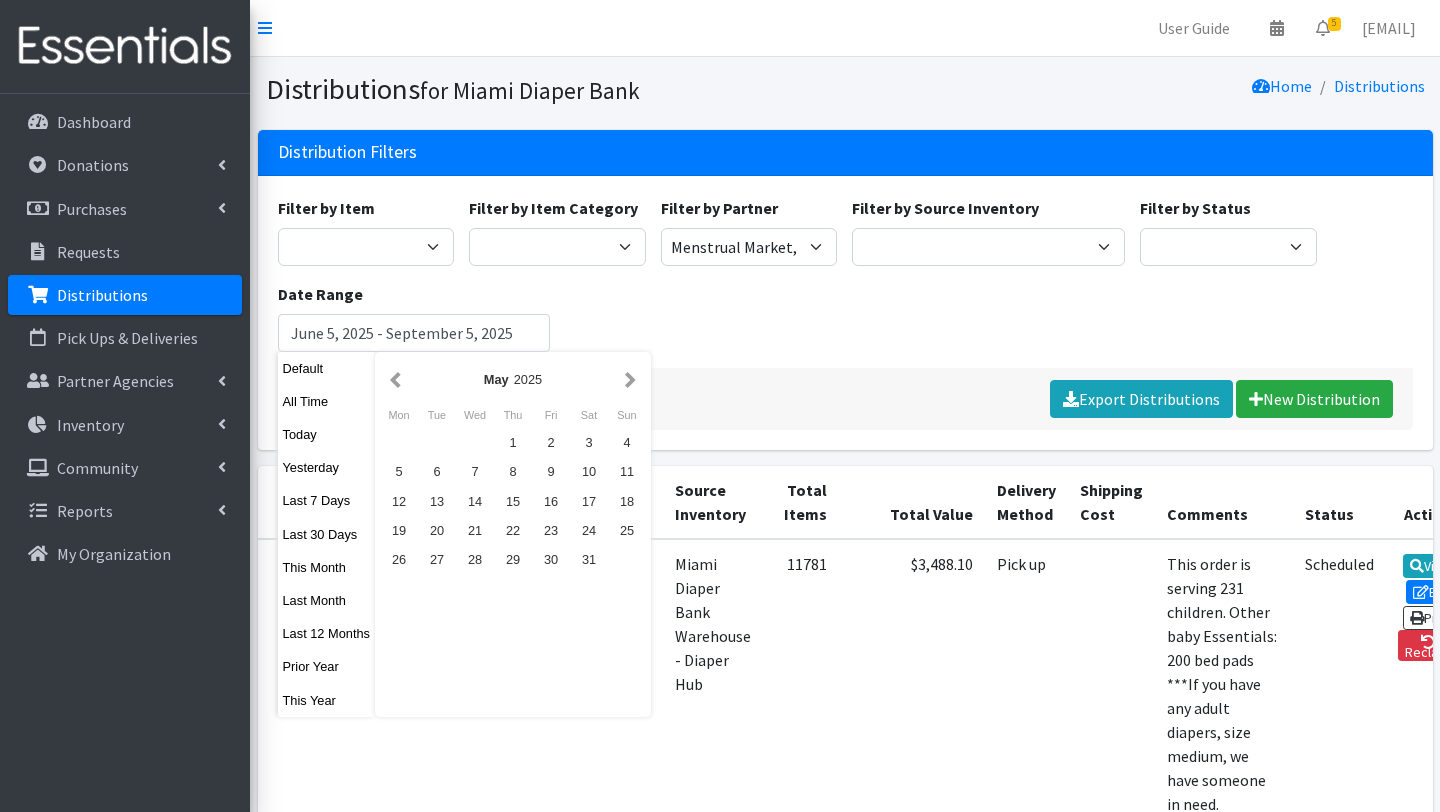 click at bounding box center [630, 379] 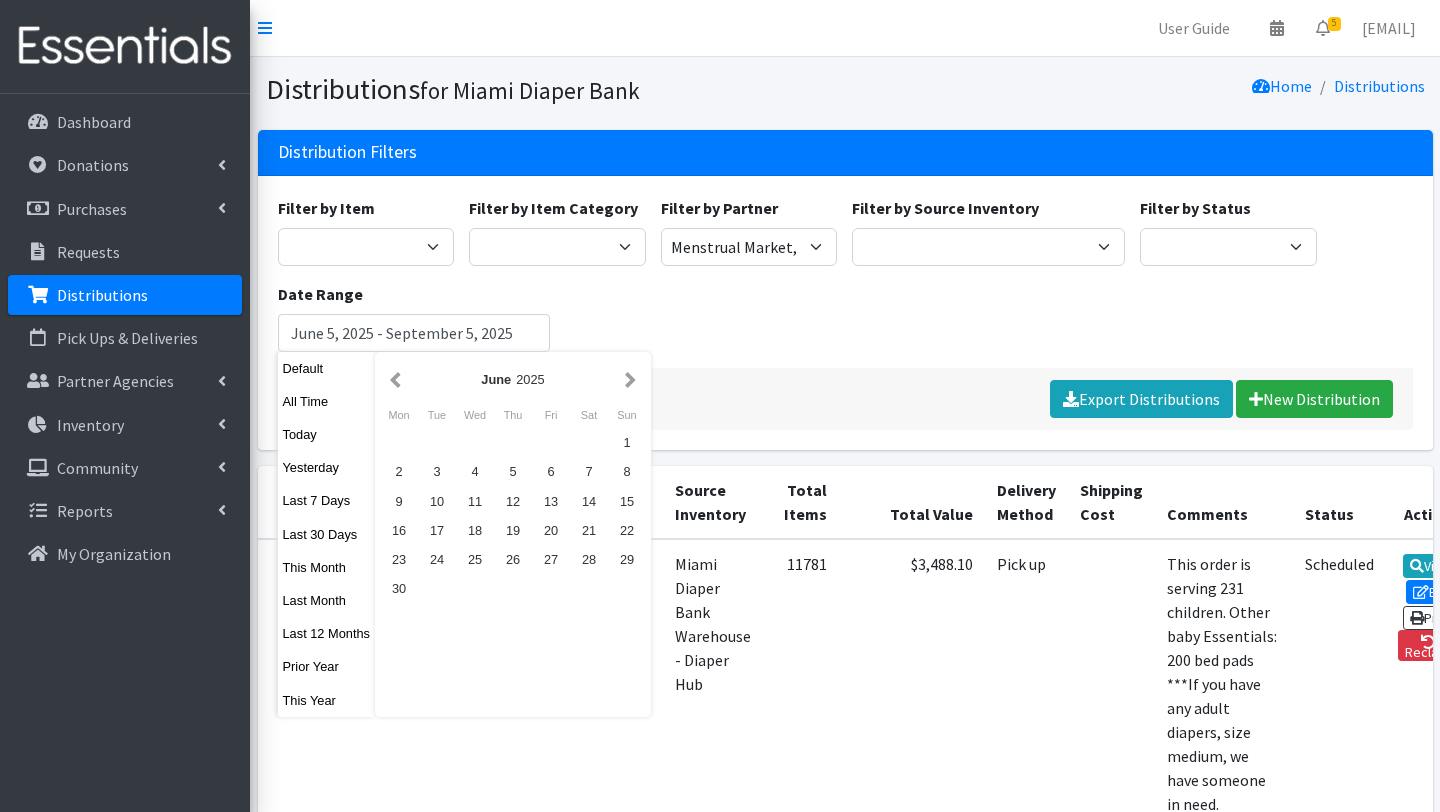 click at bounding box center (630, 379) 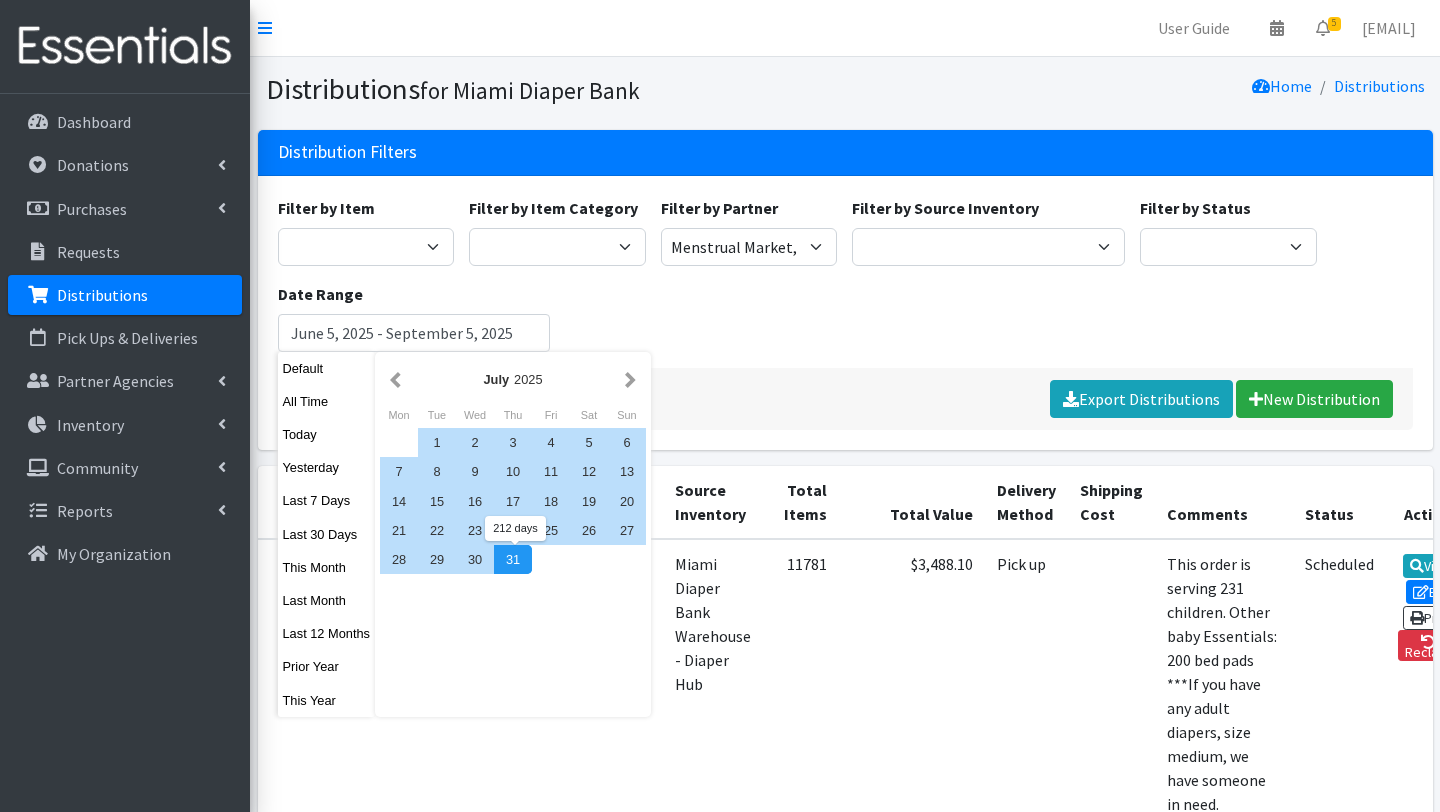 click on "31" at bounding box center [513, 559] 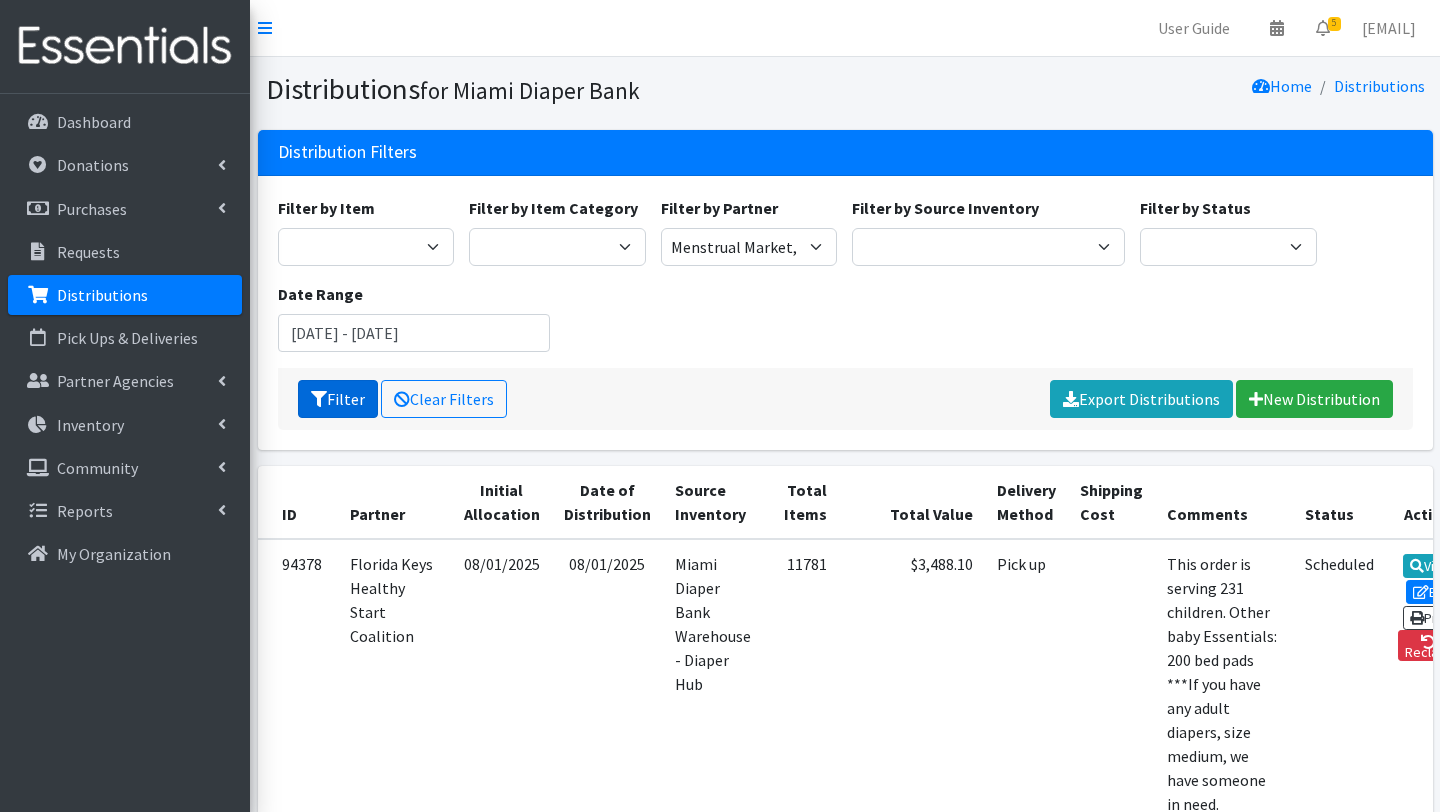 click on "Filter" at bounding box center (338, 399) 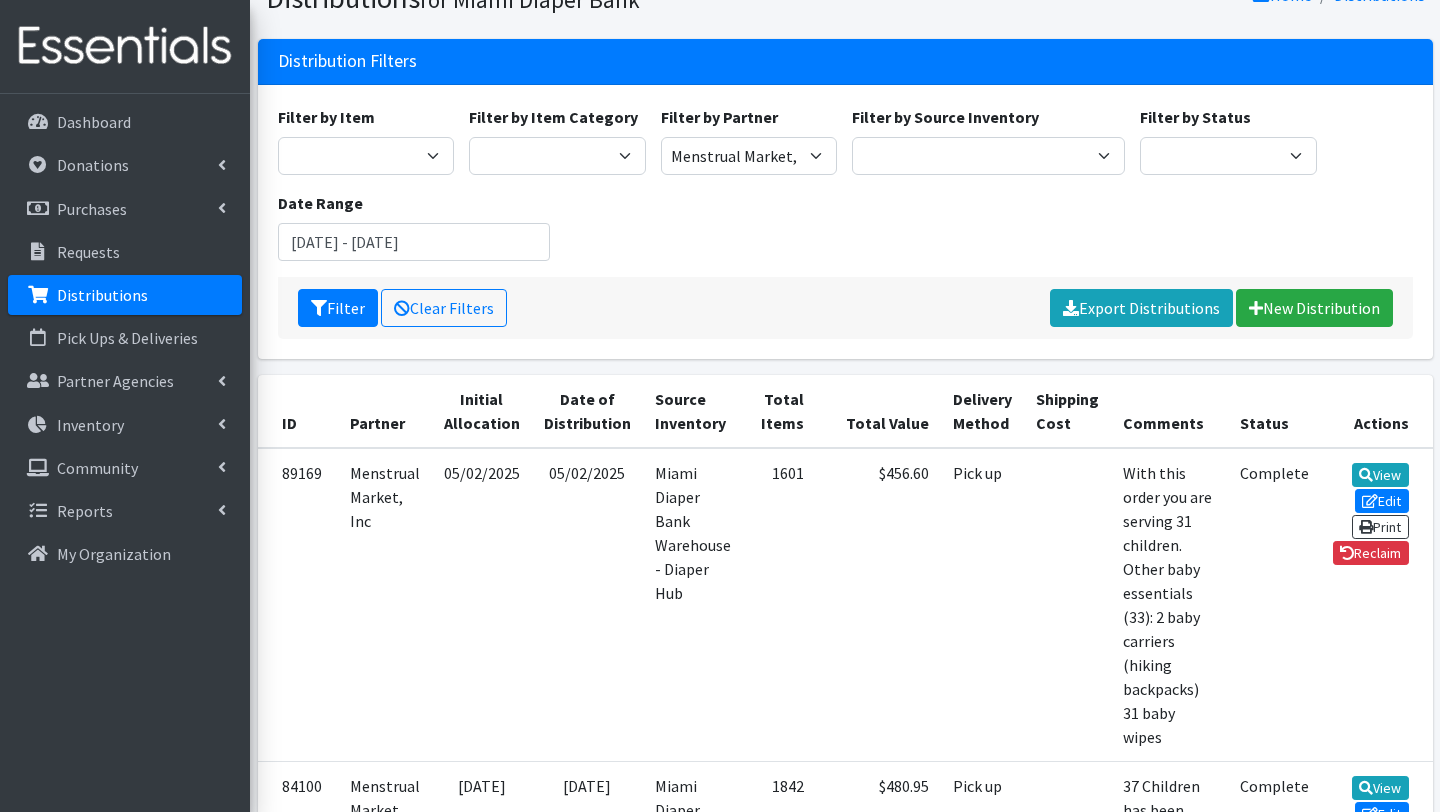 scroll, scrollTop: 82, scrollLeft: 0, axis: vertical 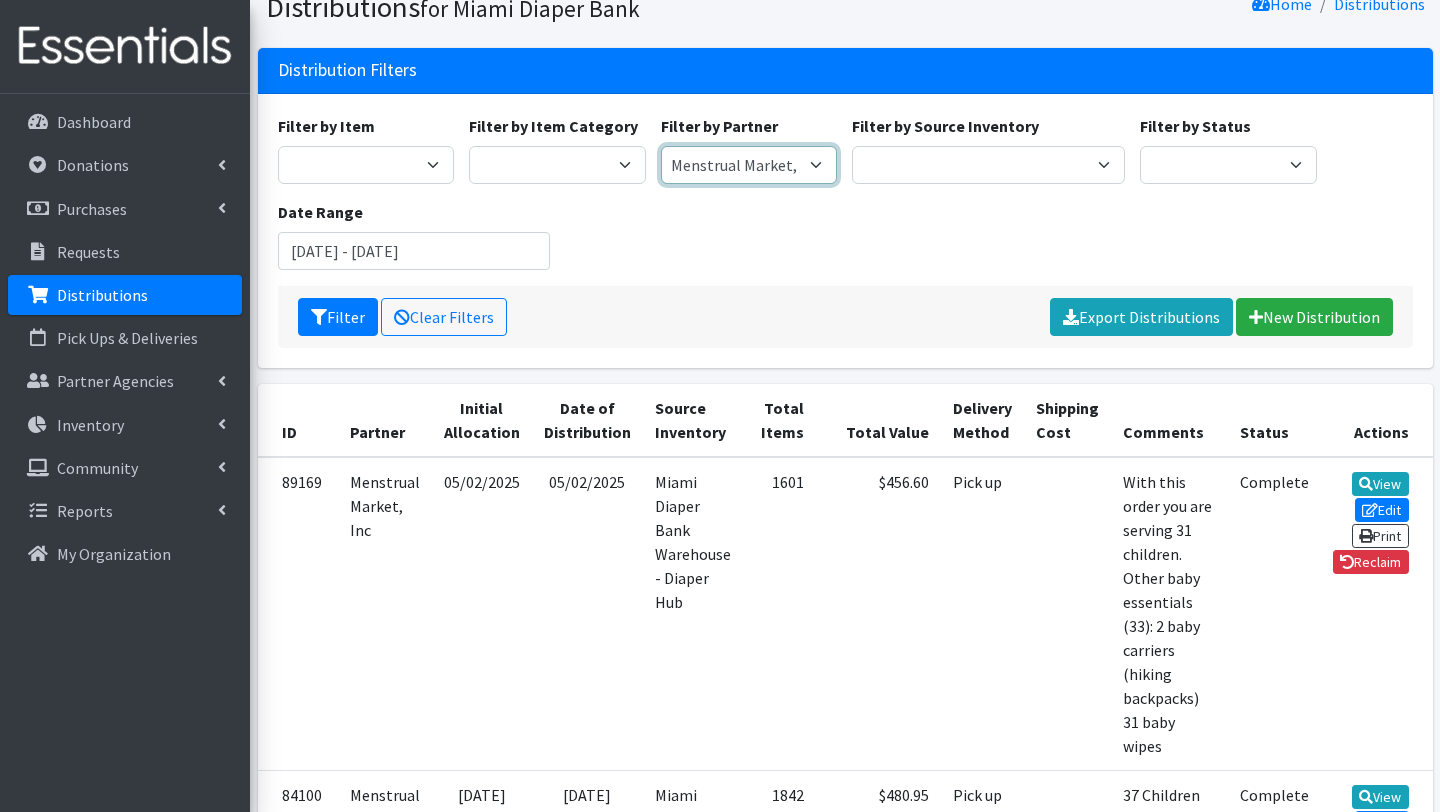 click on "A Safe Haven for Newborns
Belafonte TACOLCY Center
Boys Town South Florida
Bridge to Hope
Care Resource Community Health Centers Inc
Carrfour Supportive Housing - Del Prado Gardens
Children of Inmates
Children's Home Society of Florida
COPE North
CVAC Safe Space Shelters - Miami- Dade County CAHSD/VPID
Dorothy M. Wallace Cope Center (Cope South)
Empower U
Eve's Hope
Extended Hands Services
Families First of Palm Beach County
Family Resource Center of South Florida
FLDDDRP
Florida Keys Healthy Start Coalition
Golden Hogan Connections
Health Department of Palm Beach division - Delray Beach Health Center & Lantana Health Center & West Palm Beach Health Center
Healthy Start Coalition of Miami-Dade
His House Children Home
Hospitality Helping Hands
Hurricane Ian Relief
Jack & Jill Children's Center
Jewish Community Service - Kosher Food Bank
Kiwanis - Christmas in July
Kristi House-General Program
Lotus House
Madame Lily Inc
Menstrual Market, Inc" at bounding box center (749, 165) 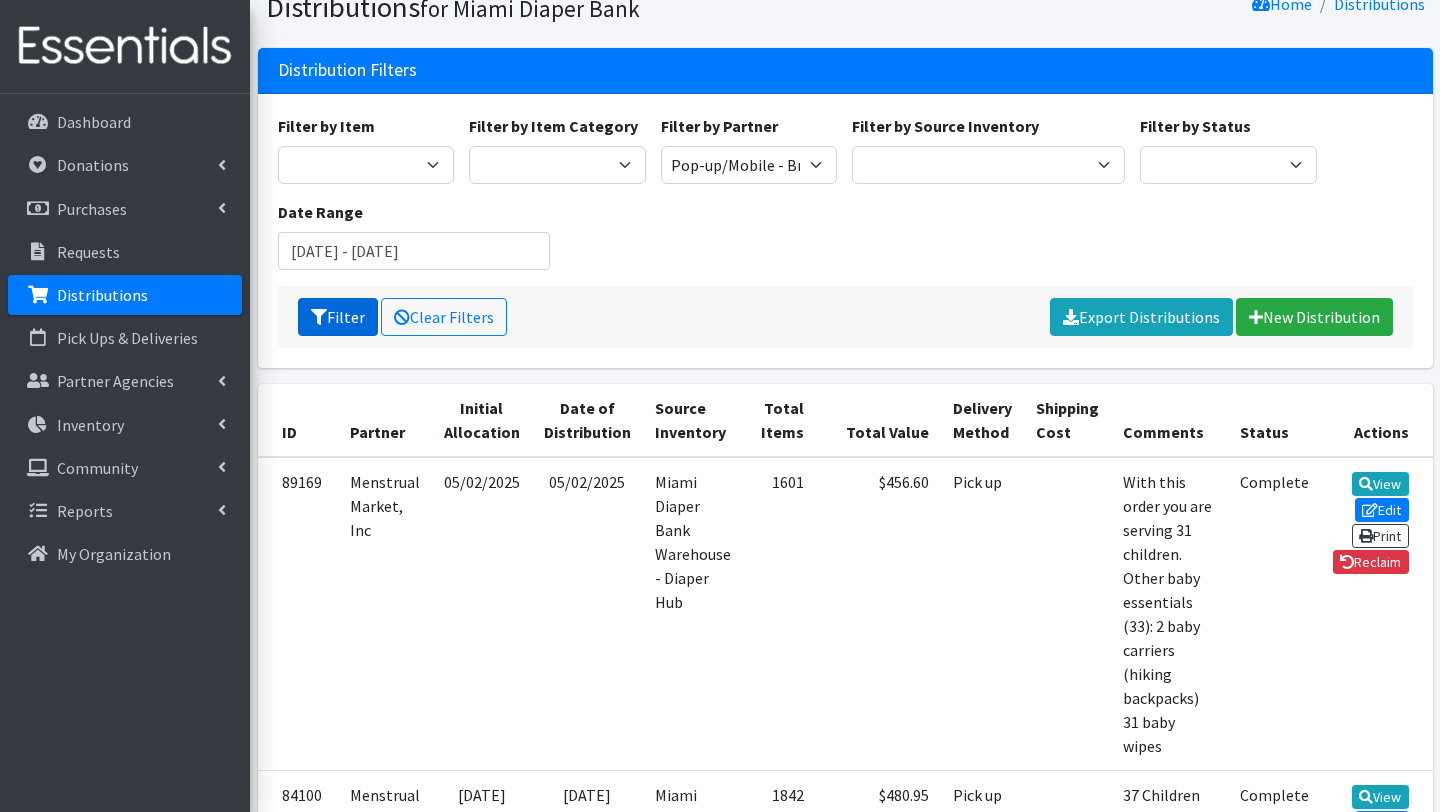 click on "Filter" at bounding box center [338, 317] 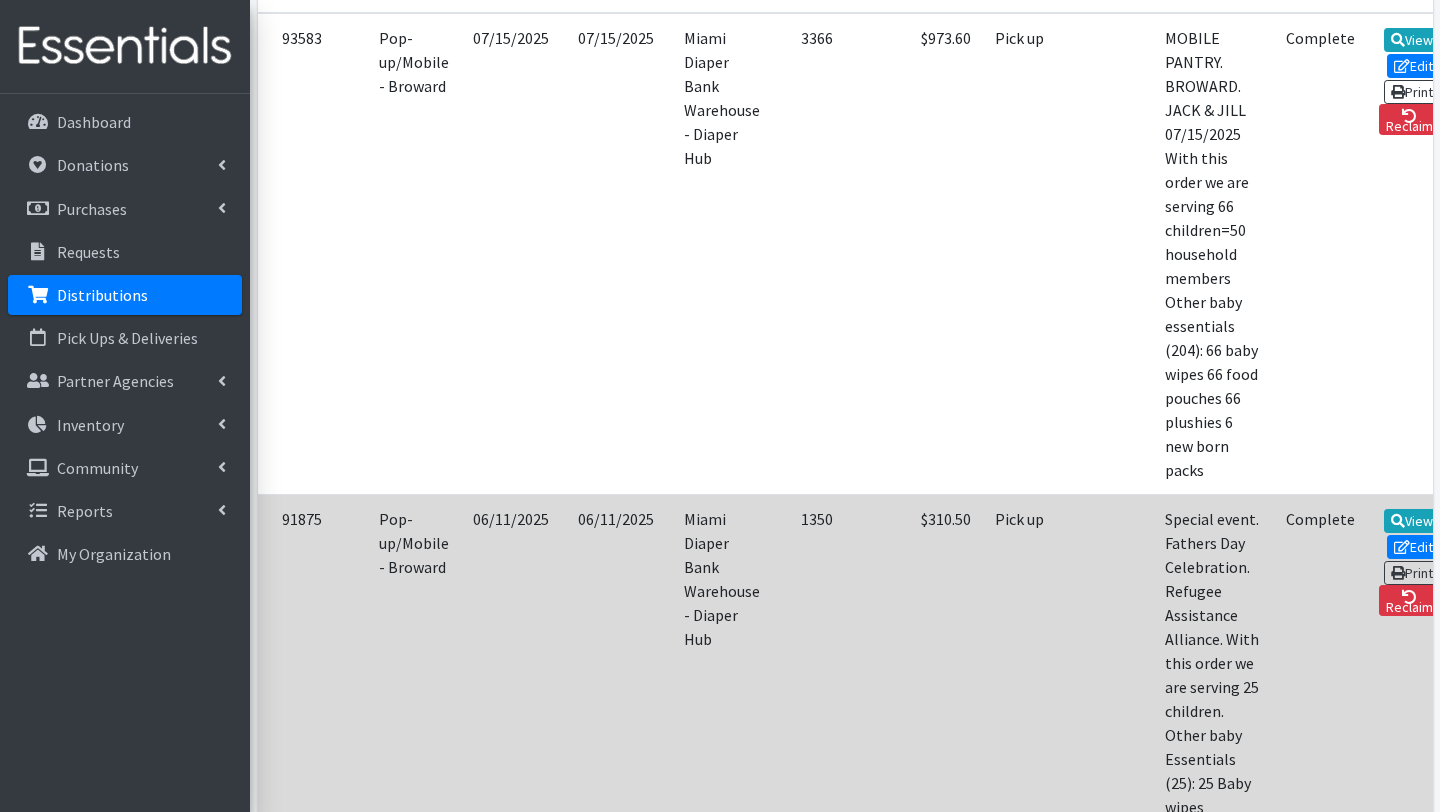 scroll, scrollTop: 530, scrollLeft: 0, axis: vertical 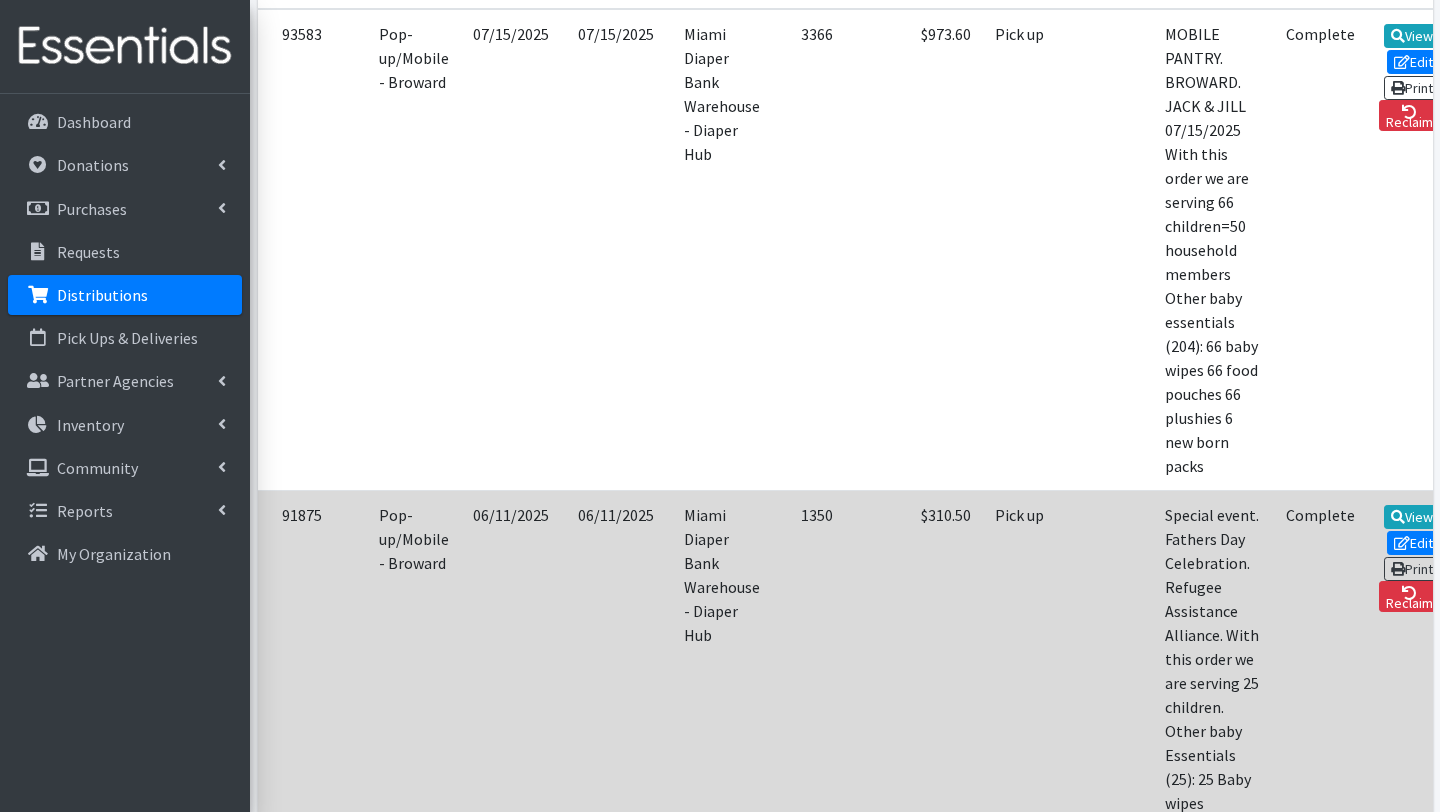 click on "Special event. Fathers Day Celebration. Refugee Assistance Alliance.
With this order we are serving 25 children.
Other baby Essentials (25):
25 Baby wipes" at bounding box center (1213, 658) 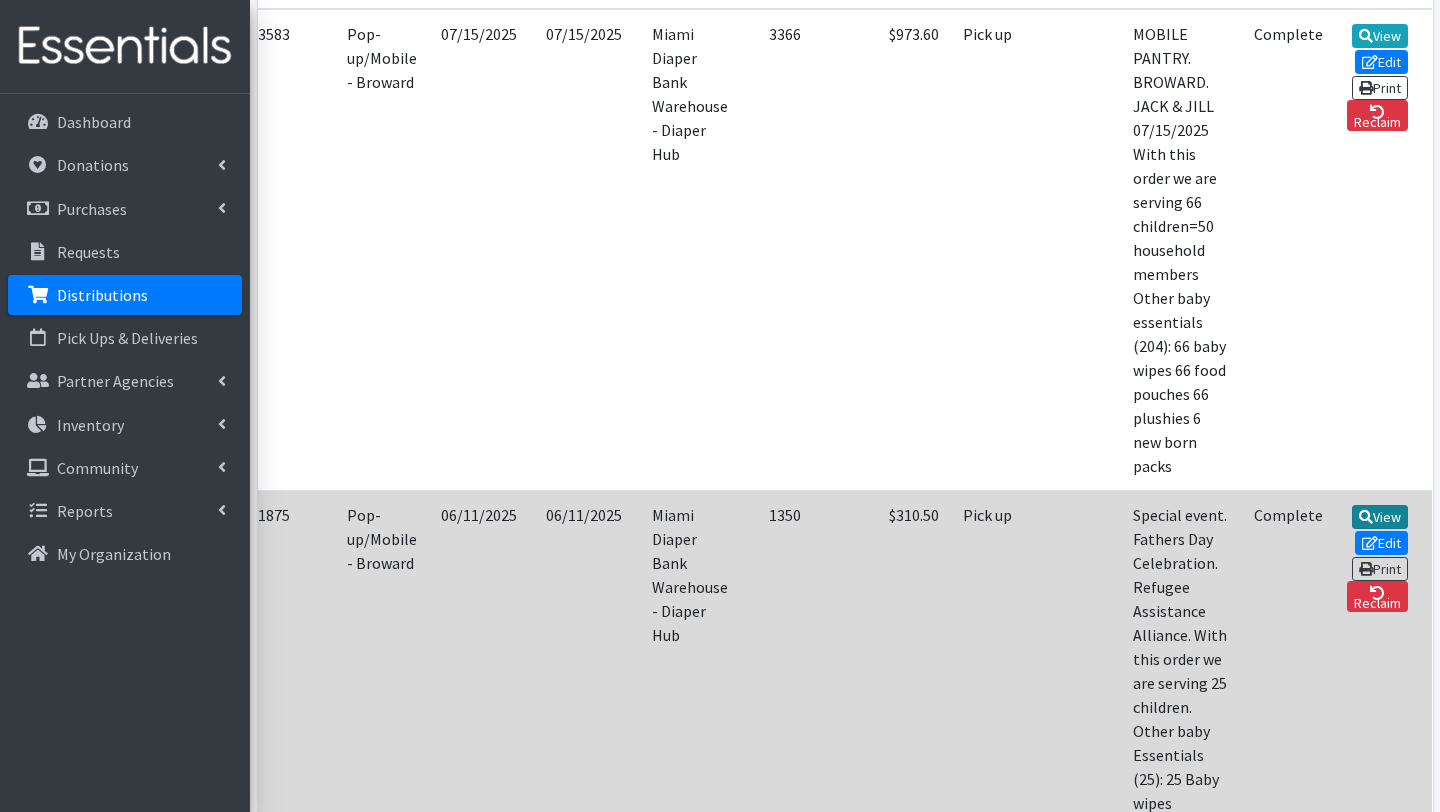 click on "View" at bounding box center (1380, 517) 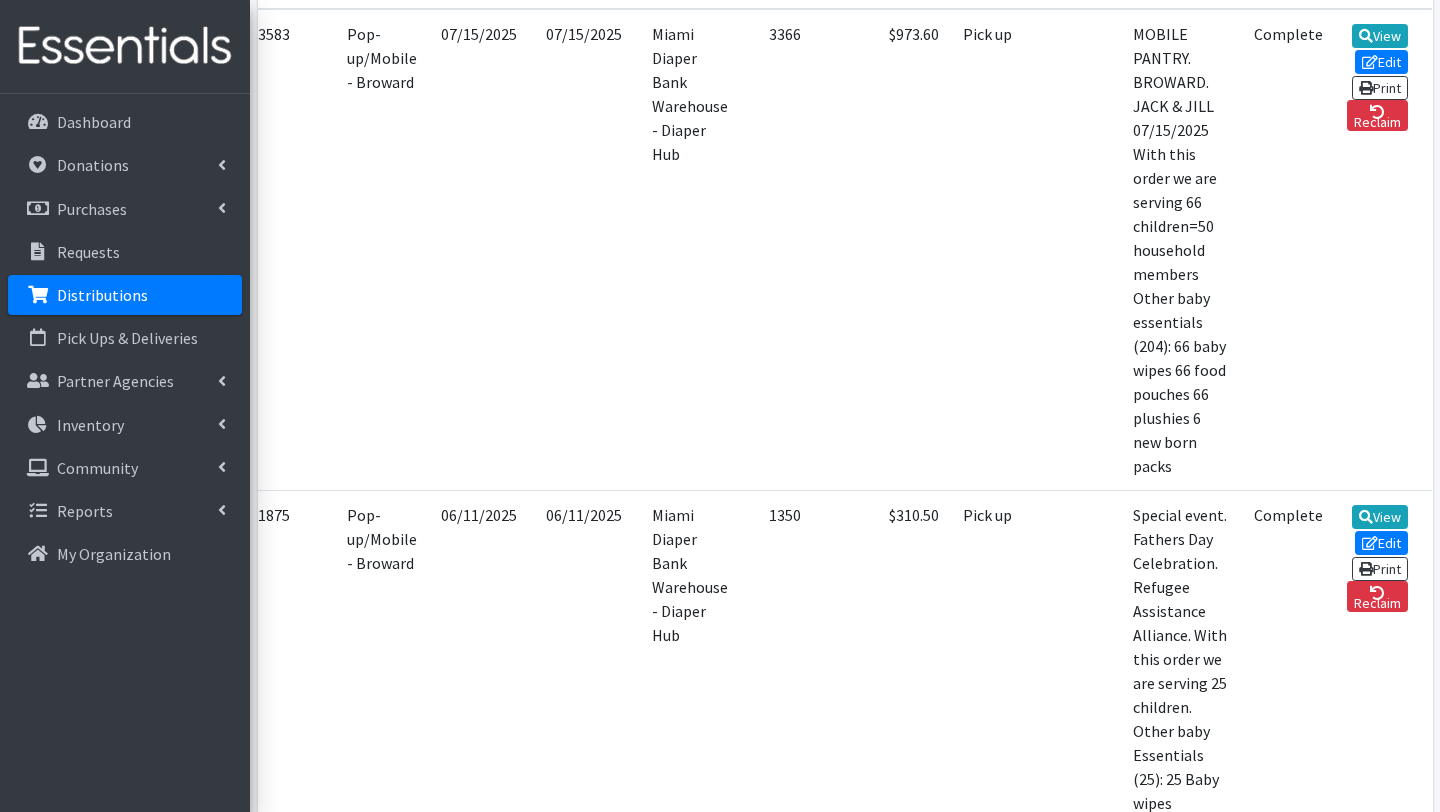 click on "View" at bounding box center [1380, 854] 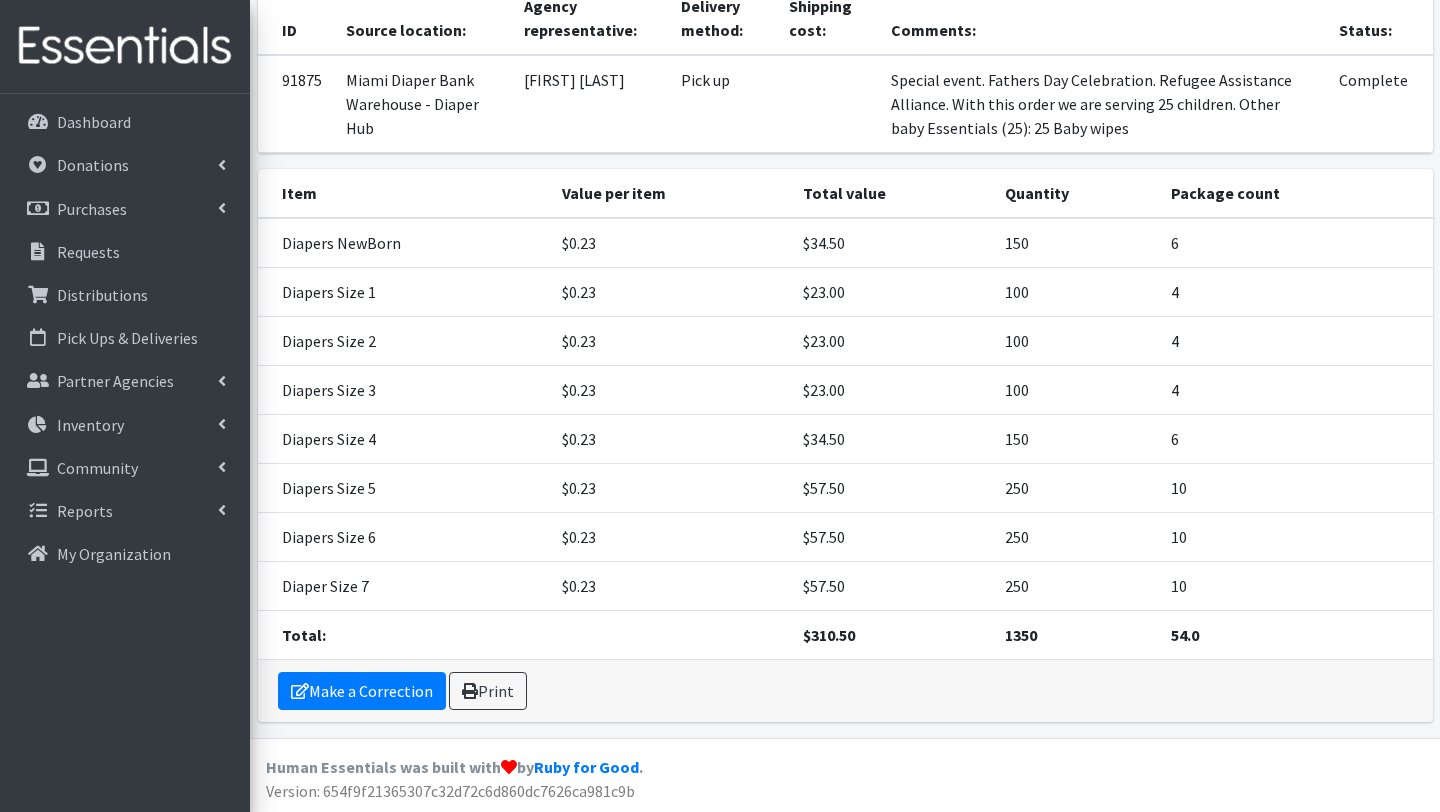 scroll, scrollTop: 183, scrollLeft: 0, axis: vertical 